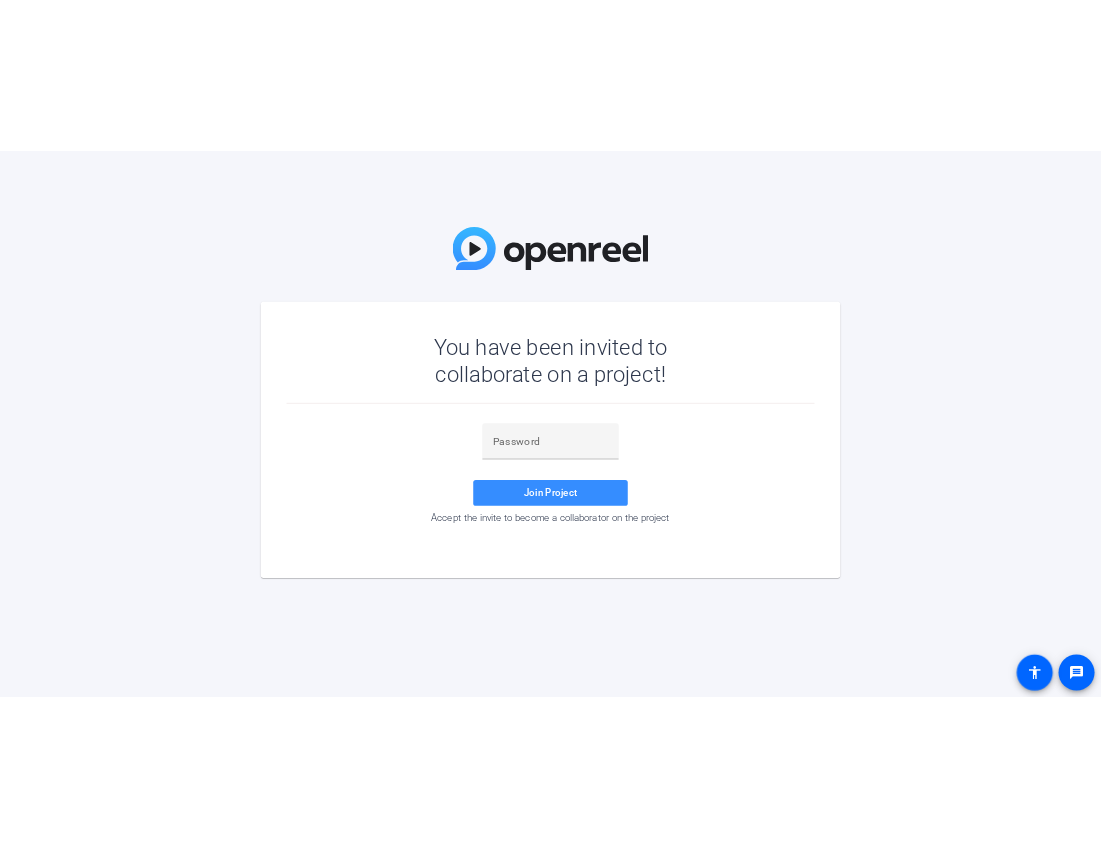 scroll, scrollTop: 0, scrollLeft: 0, axis: both 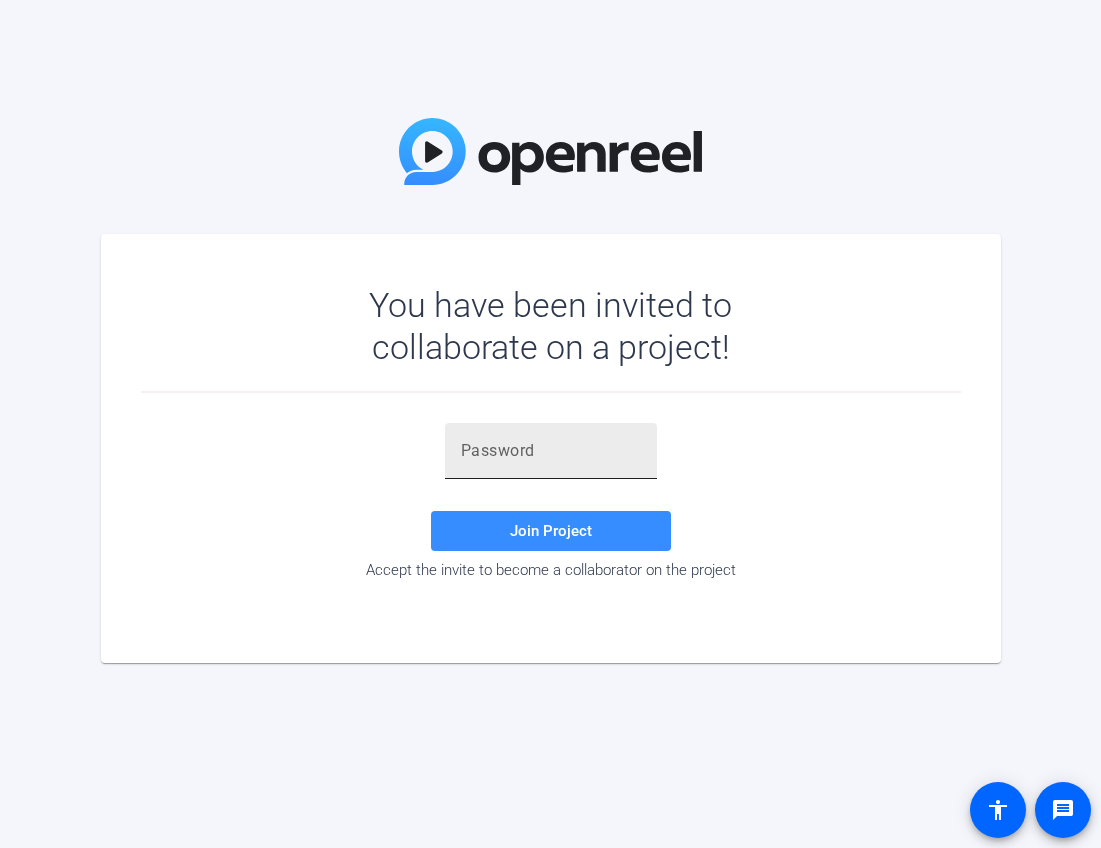 click at bounding box center [551, 451] 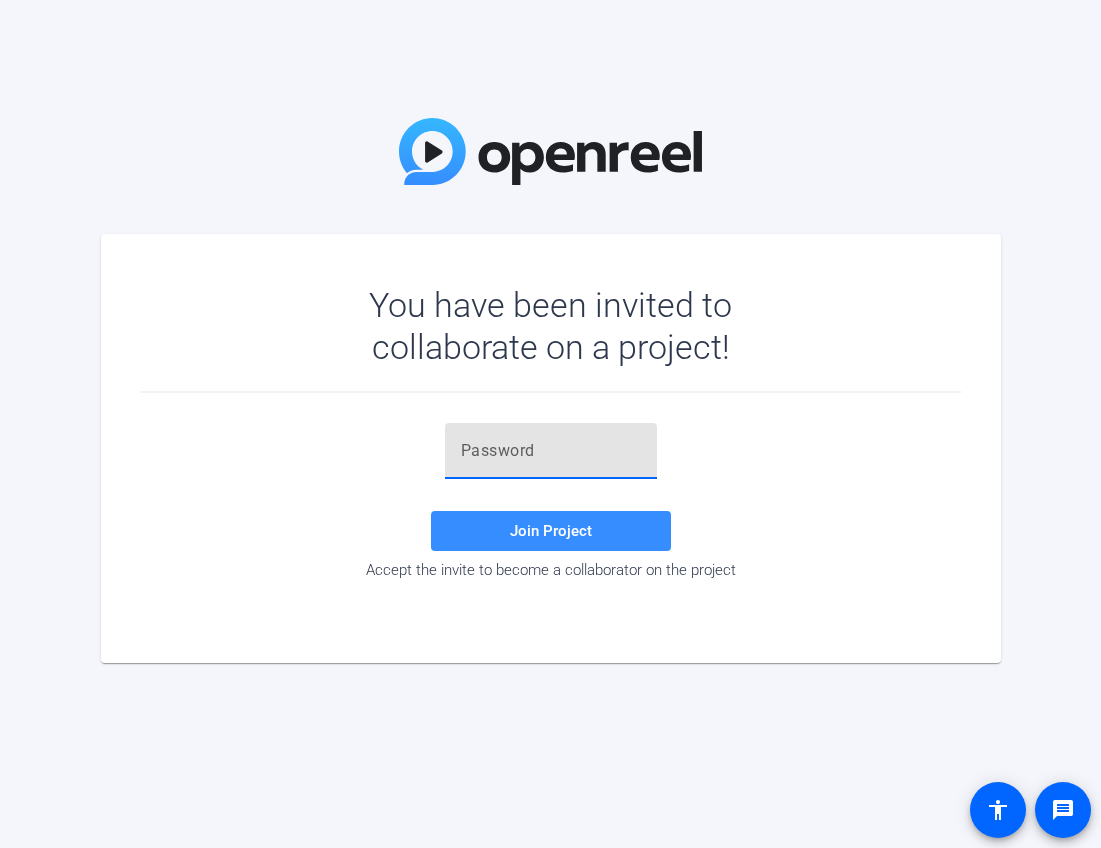 paste on "LAW_=v" 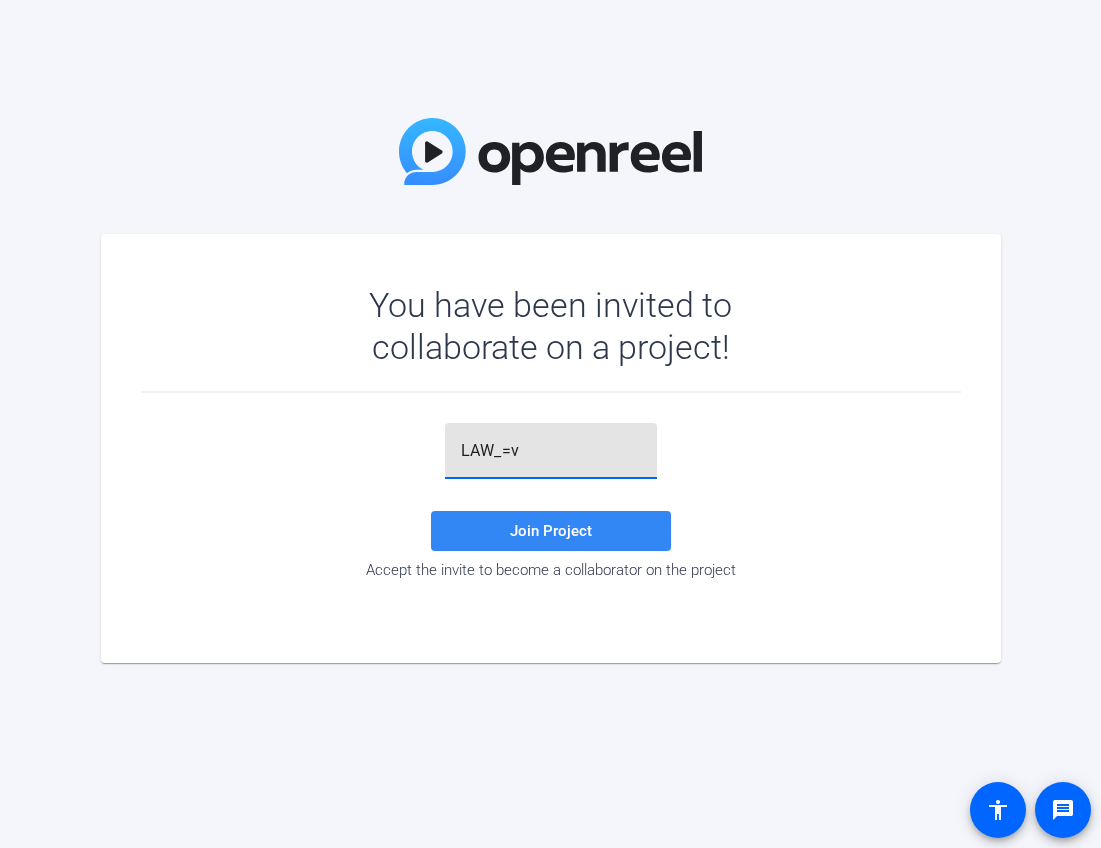 type on "LAW_=v" 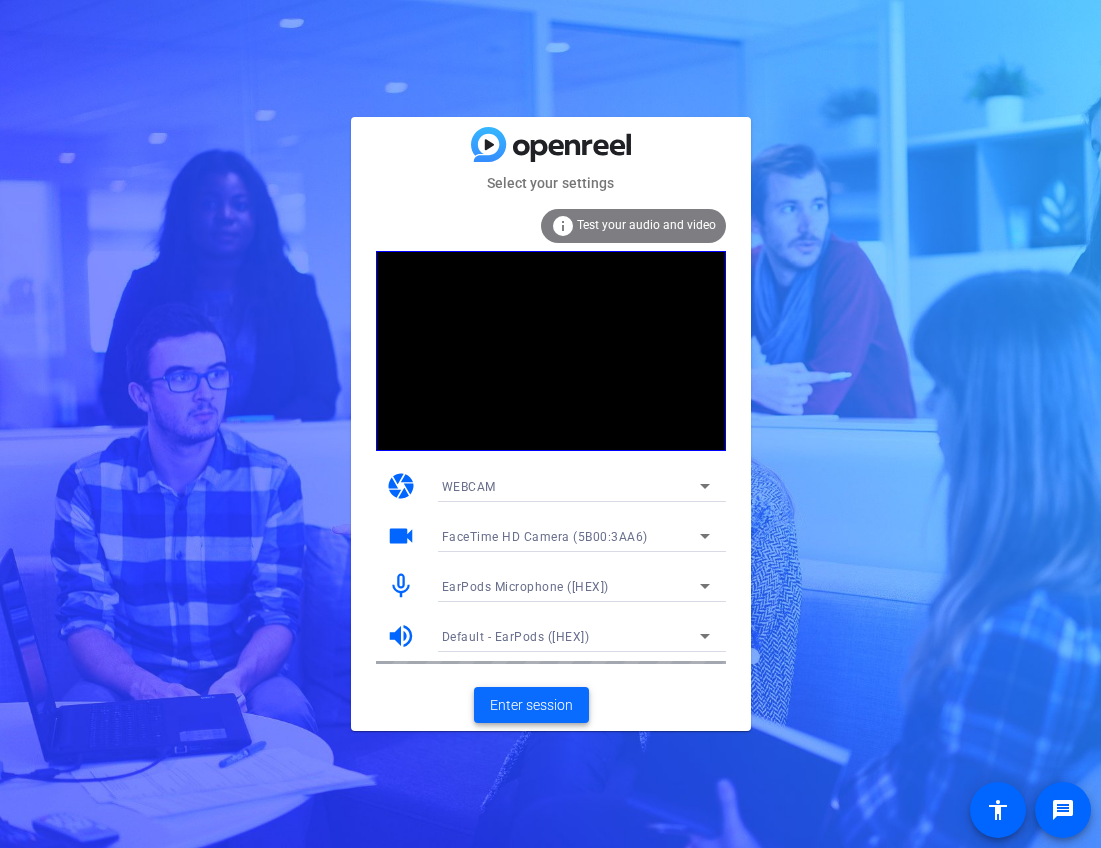 click 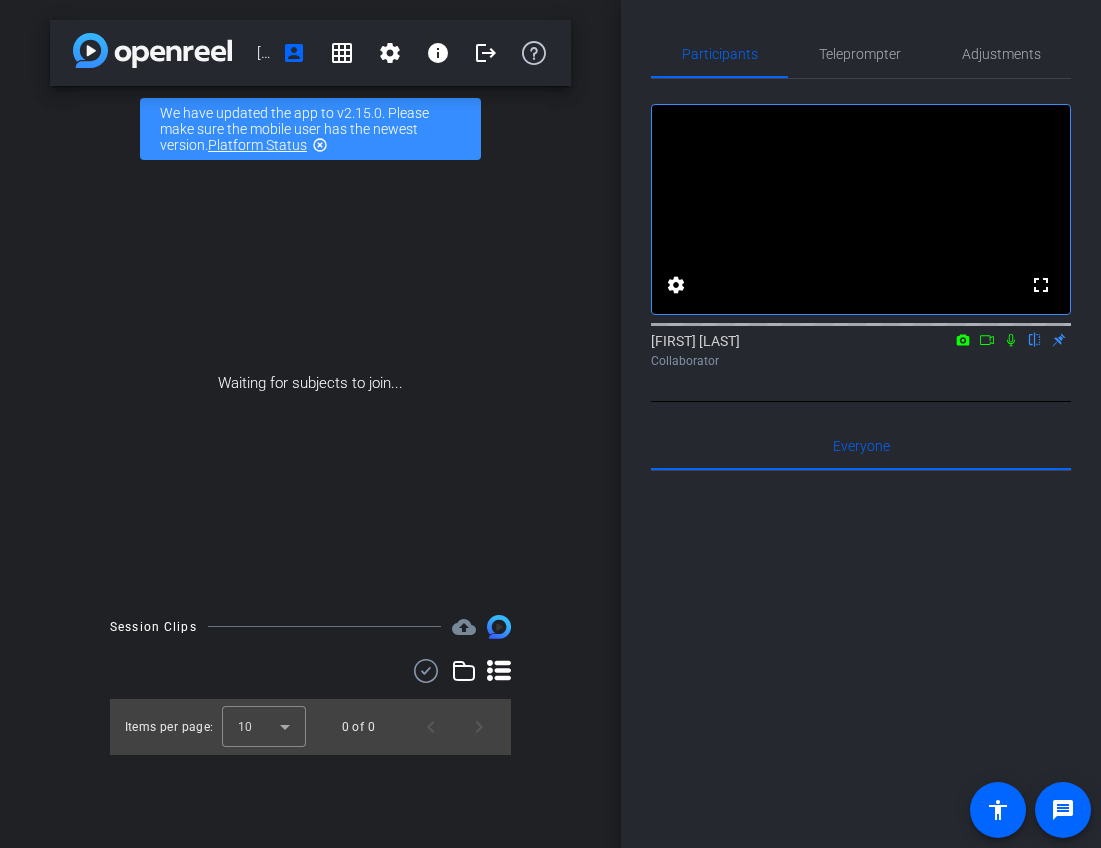 click 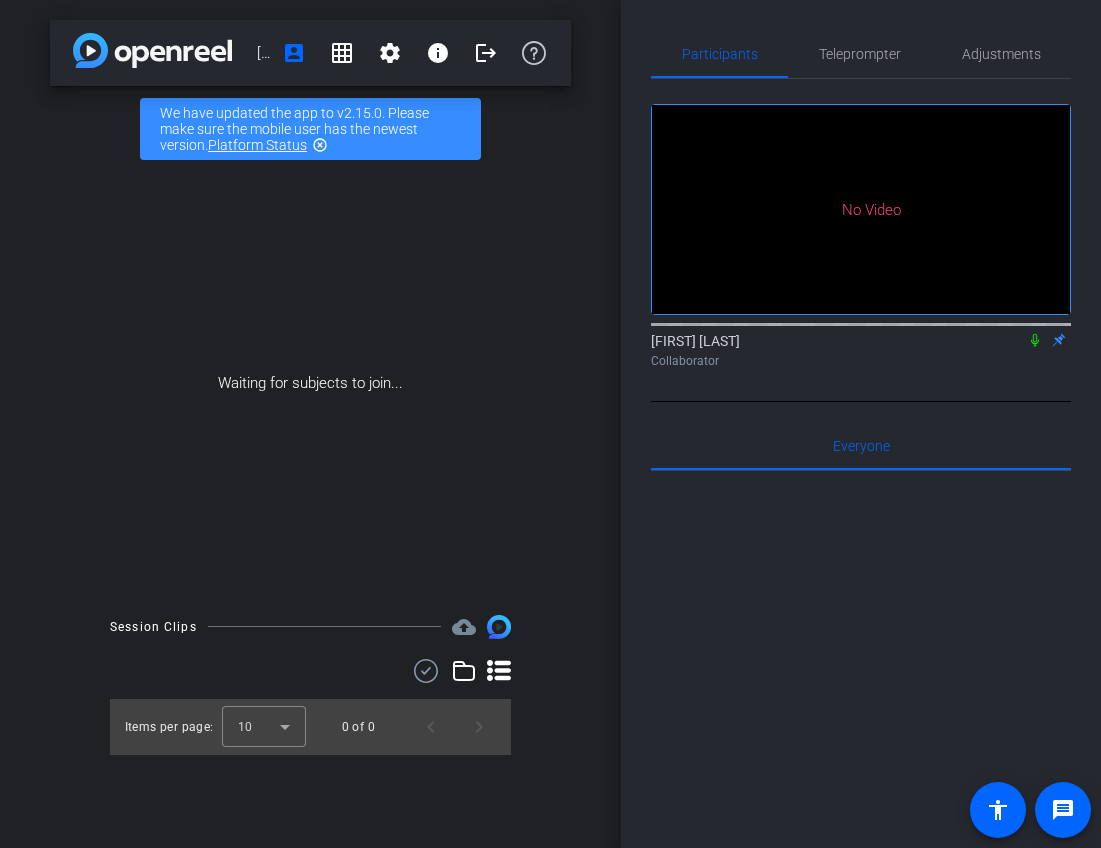 click 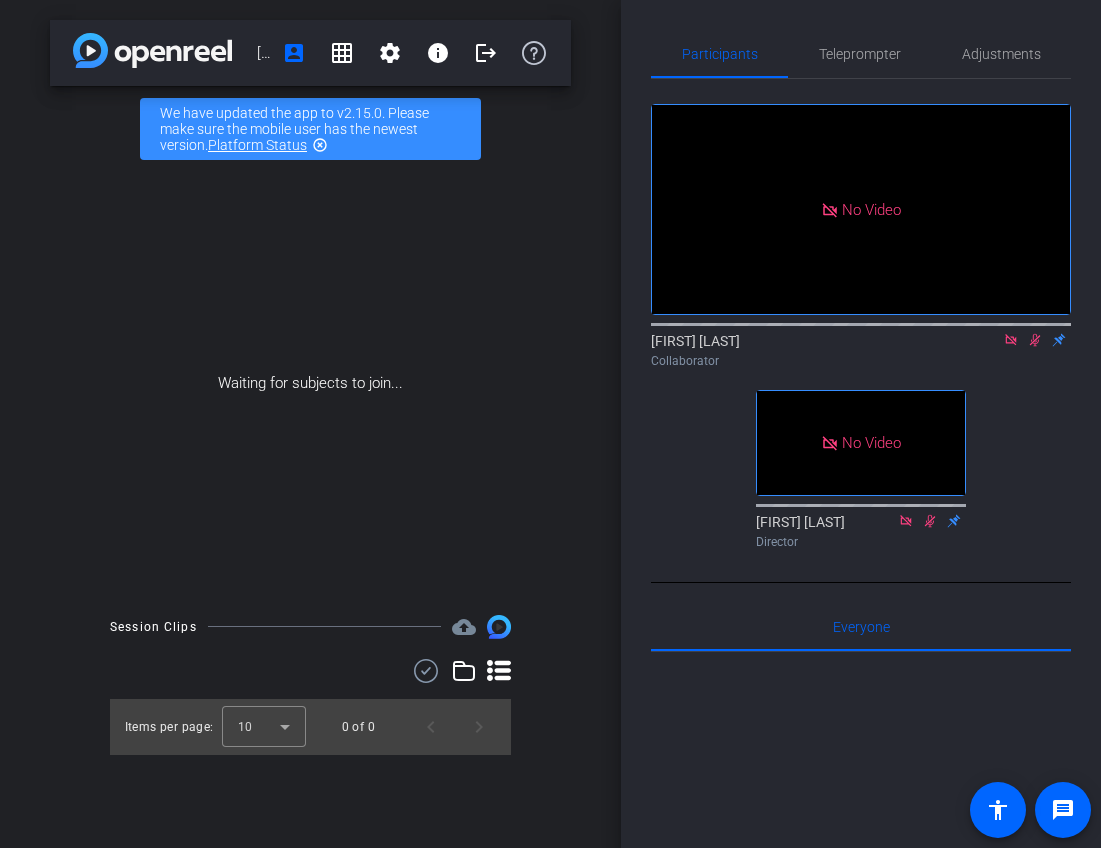 click on "No Video  [FIRST] [LAST]
Collaborator   No Video  [FIRST] [LAST]
Director   Everyone  0 Mark all read To: Everyone Mark all read" 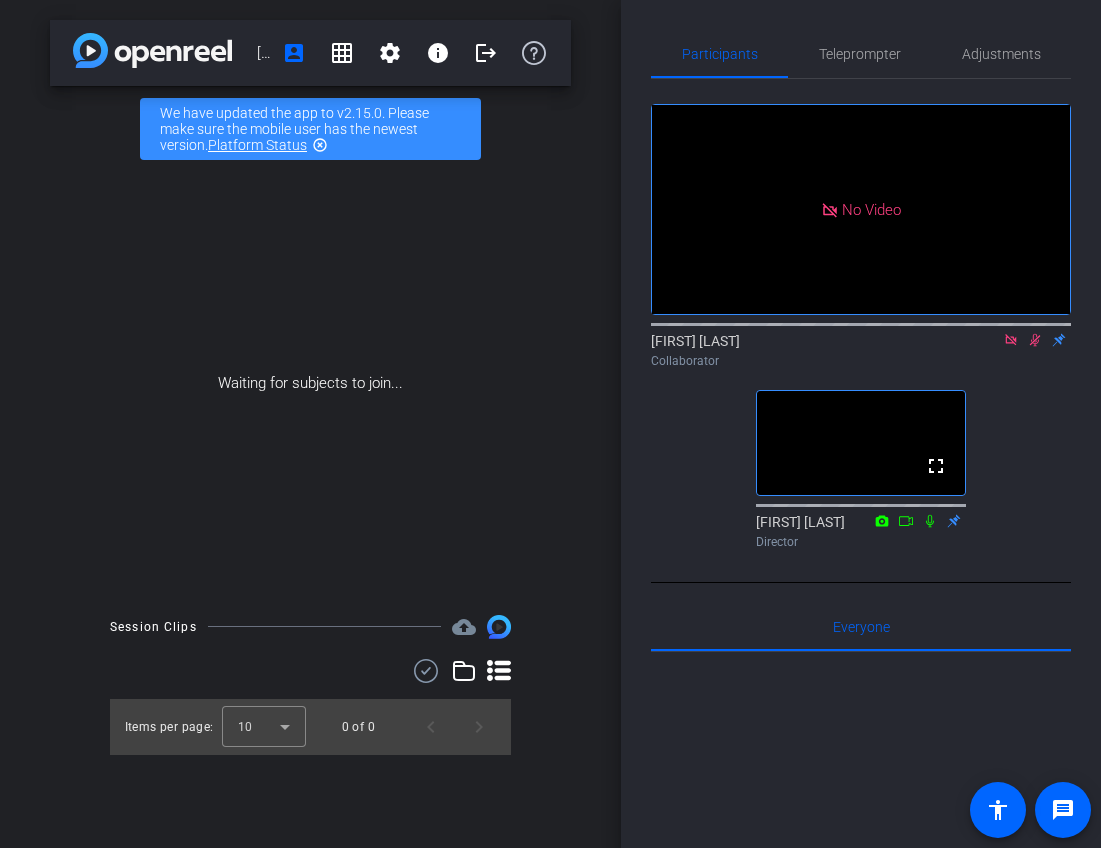 click 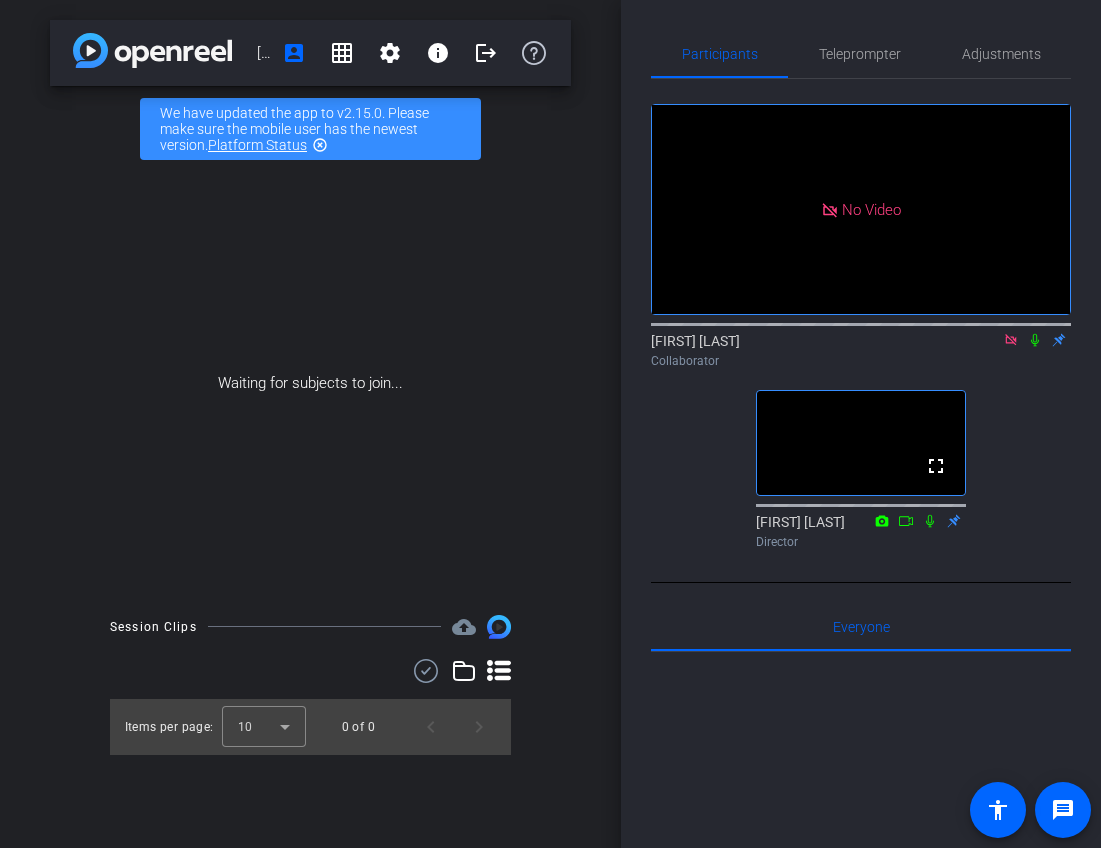 click on "No Video  [FIRST] [LAST]
Collaborator  fullscreen  [FIRST] [LAST]
Director" 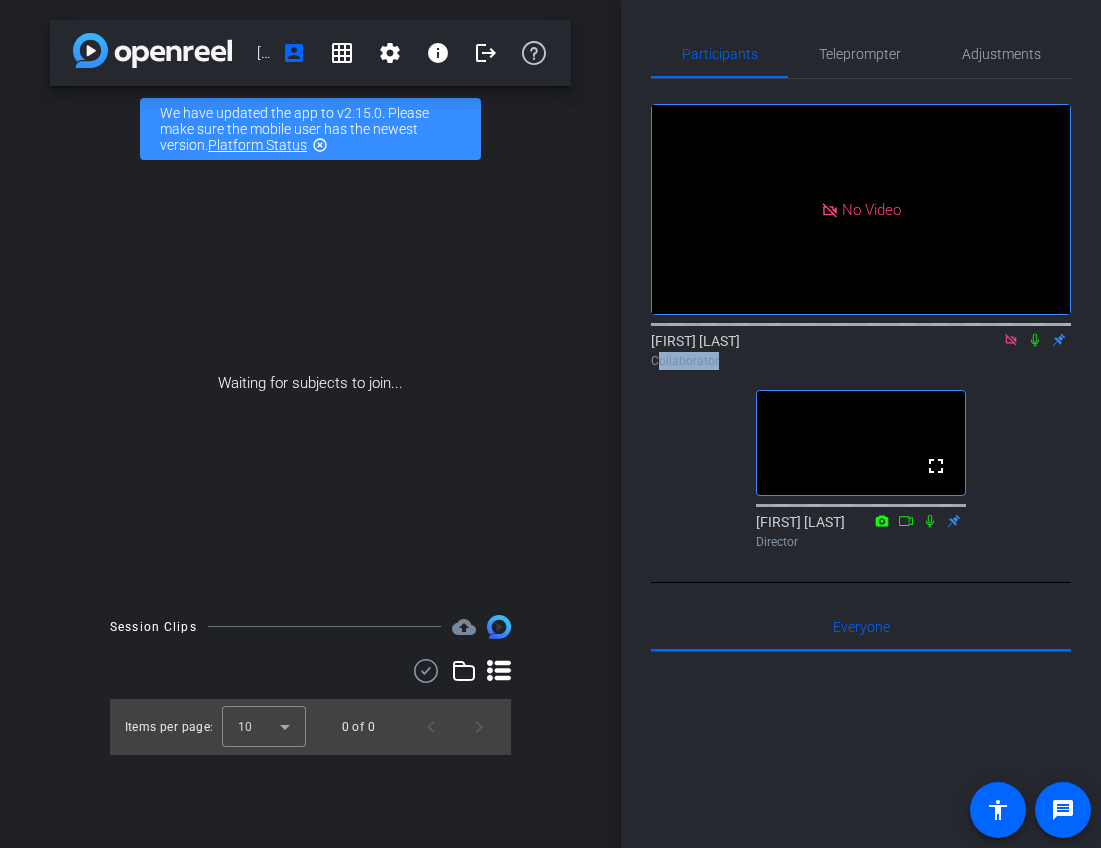 click on "No Video  [FIRST] [LAST]
Collaborator  fullscreen  [FIRST] [LAST]
Director" 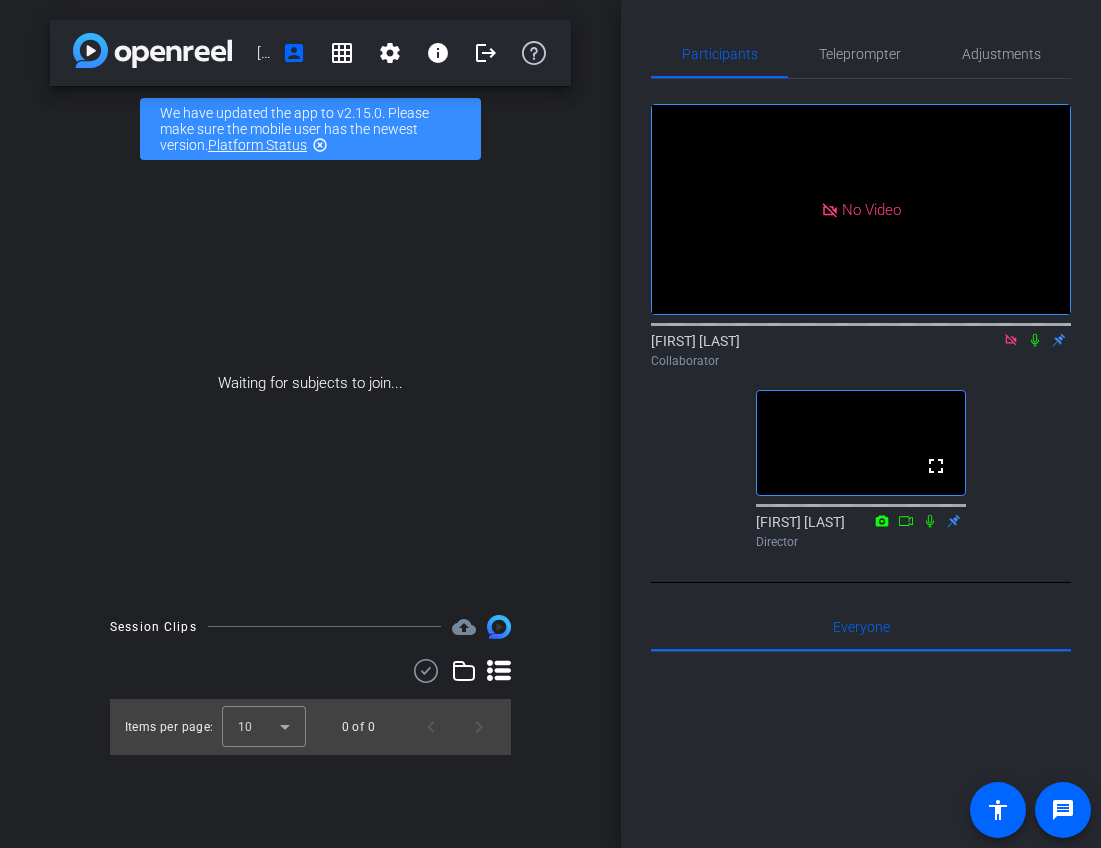 click on "No Video  [FIRST] [LAST]
Collaborator  fullscreen  [FIRST] [LAST]
Director" 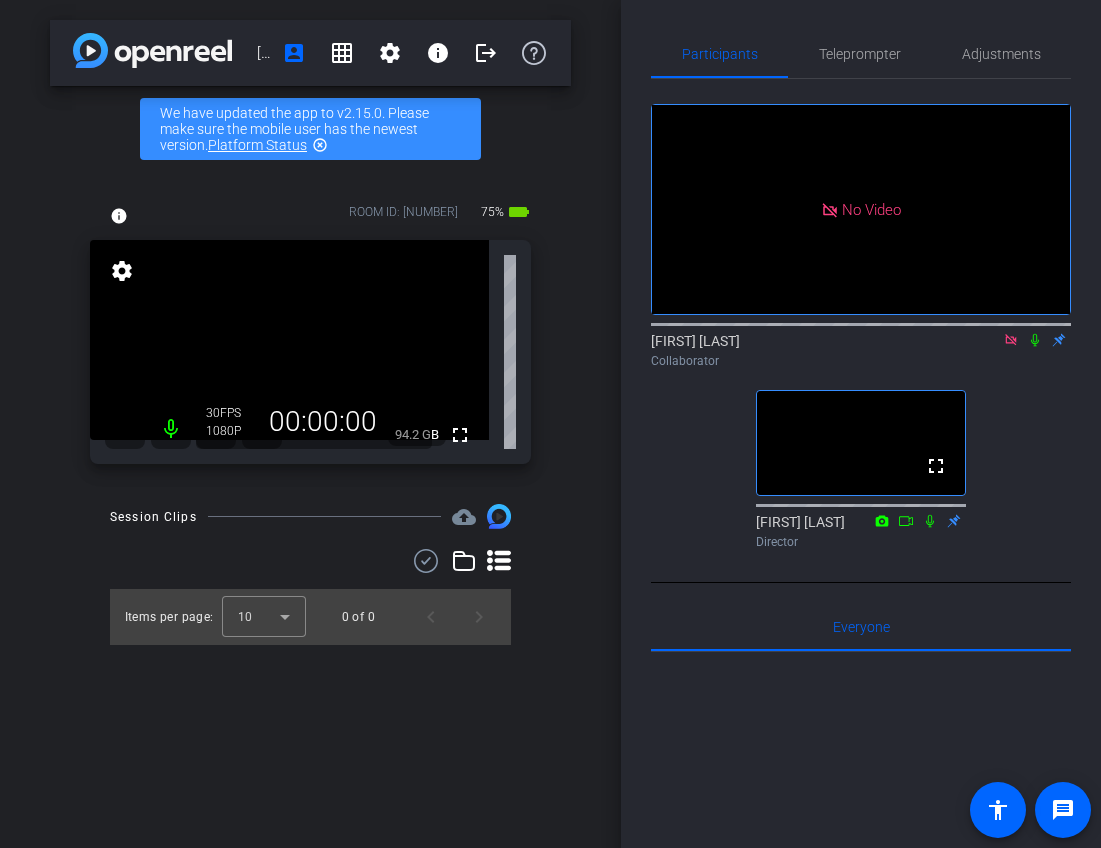 click on "No Video  [FIRST] [LAST]
Collaborator  fullscreen  [FIRST] [LAST]
Director" 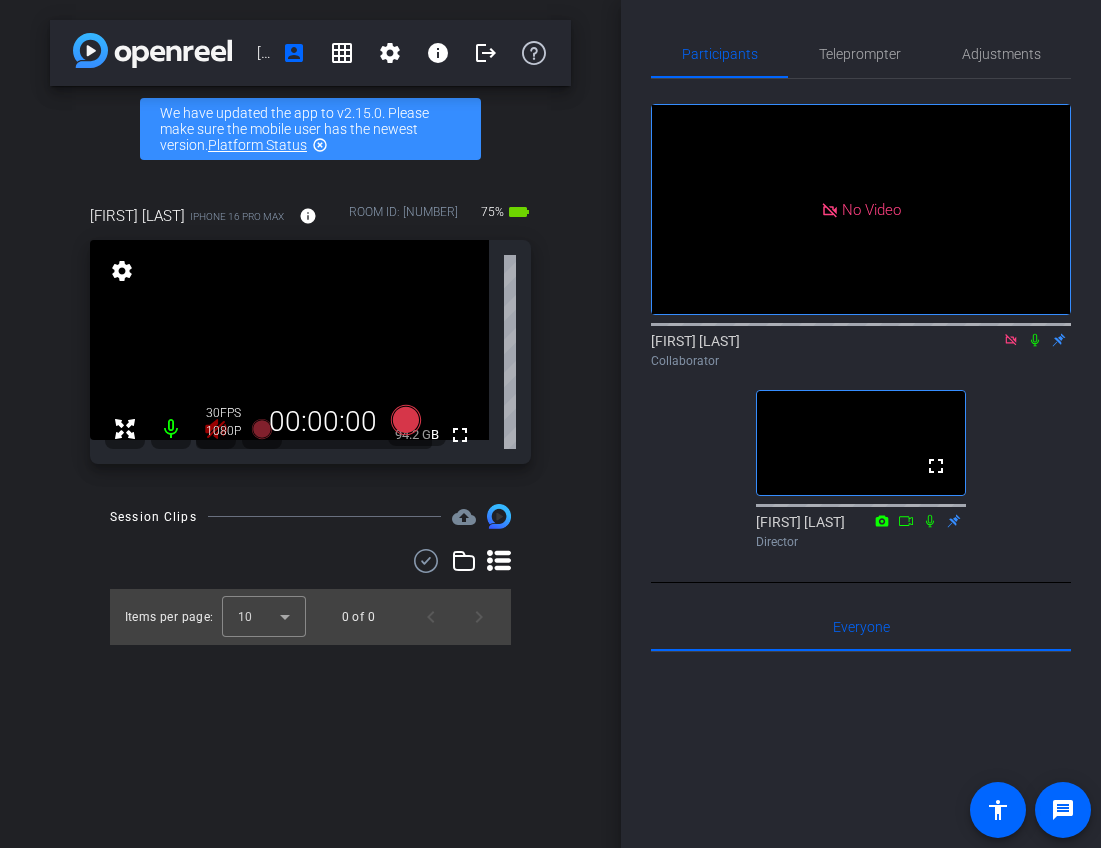click 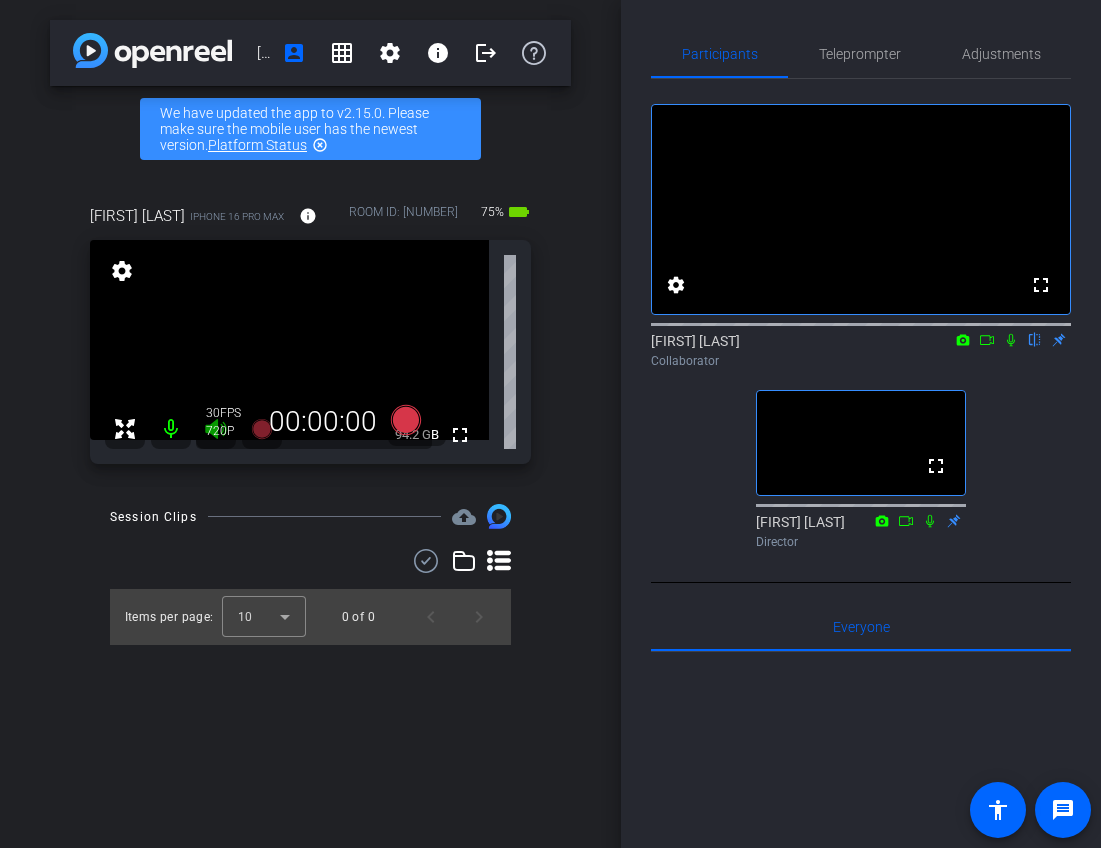 click on "[FIRST] [LAST]
flip
Collaborator" 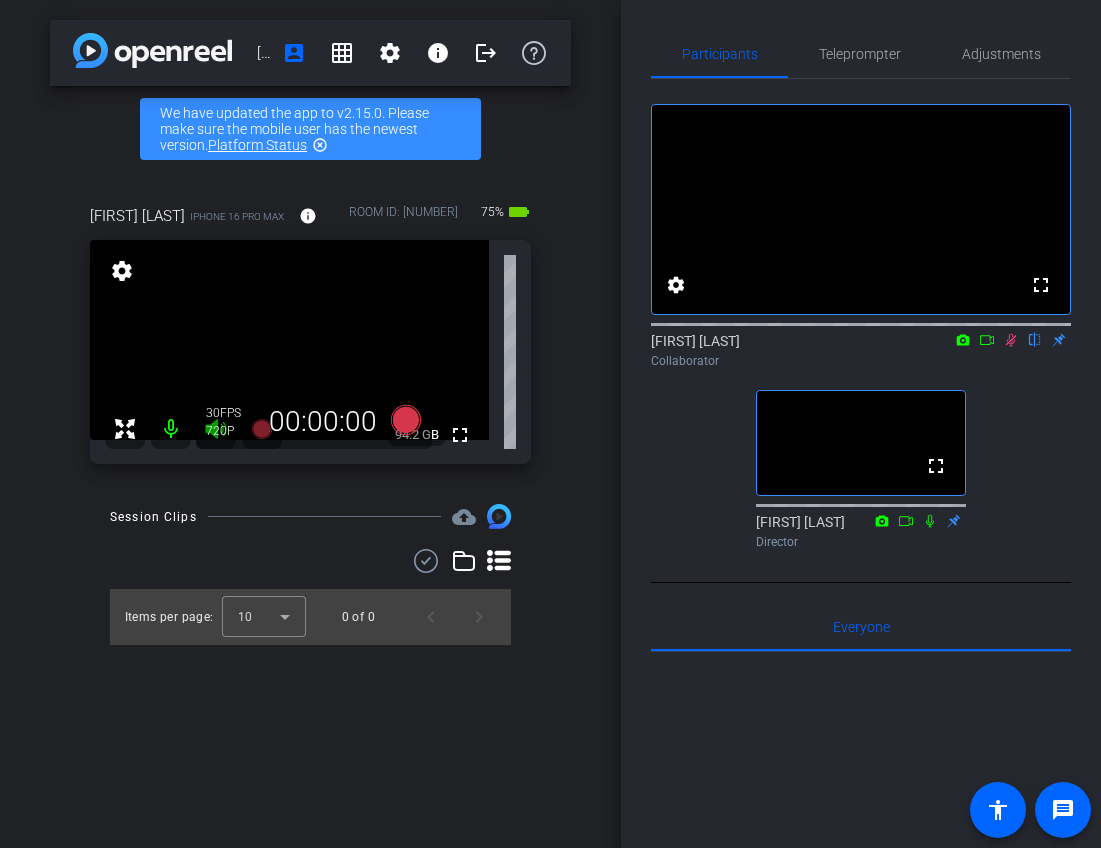 click on "fullscreen settings  [FIRST] [LAST]
flip
Collaborator  fullscreen  [FIRST] [LAST]
Director" 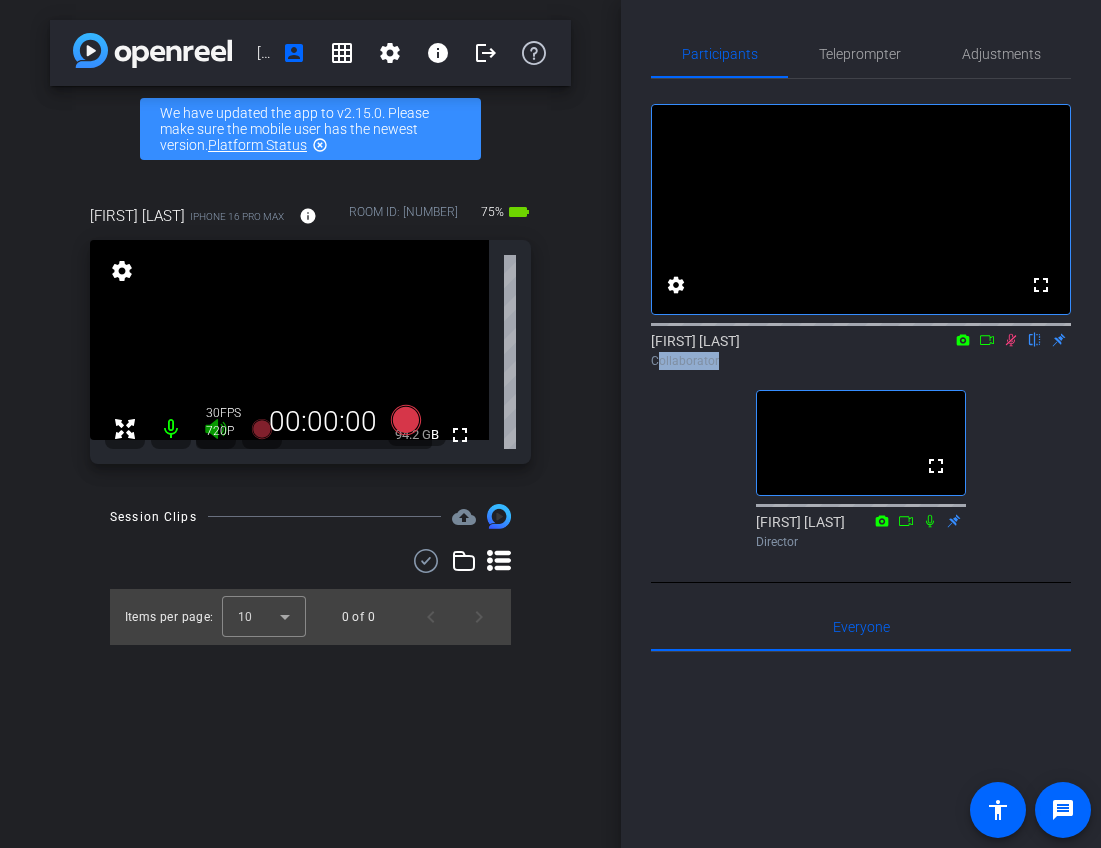 click on "fullscreen settings  [FIRST] [LAST]
flip
Collaborator  fullscreen  [FIRST] [LAST]
Director" 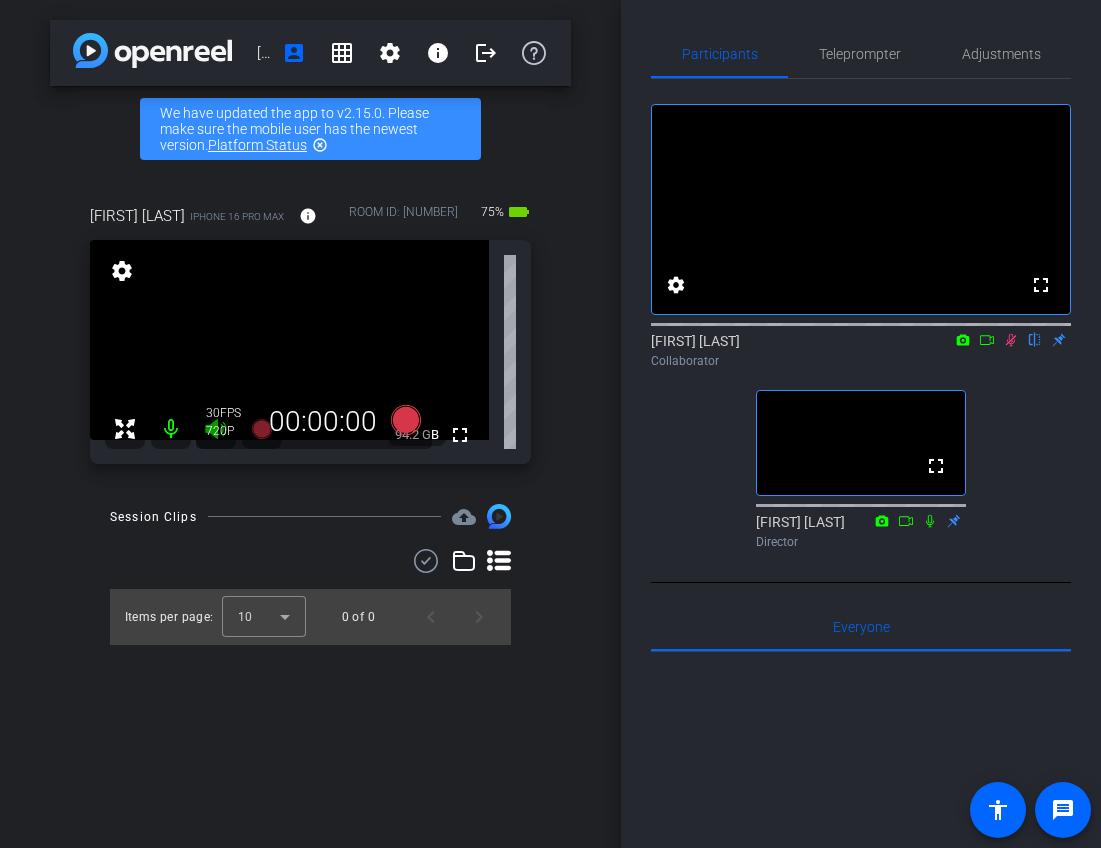 click on "fullscreen settings  [FIRST] [LAST]
flip
Collaborator  fullscreen  [FIRST] [LAST]
Director" 